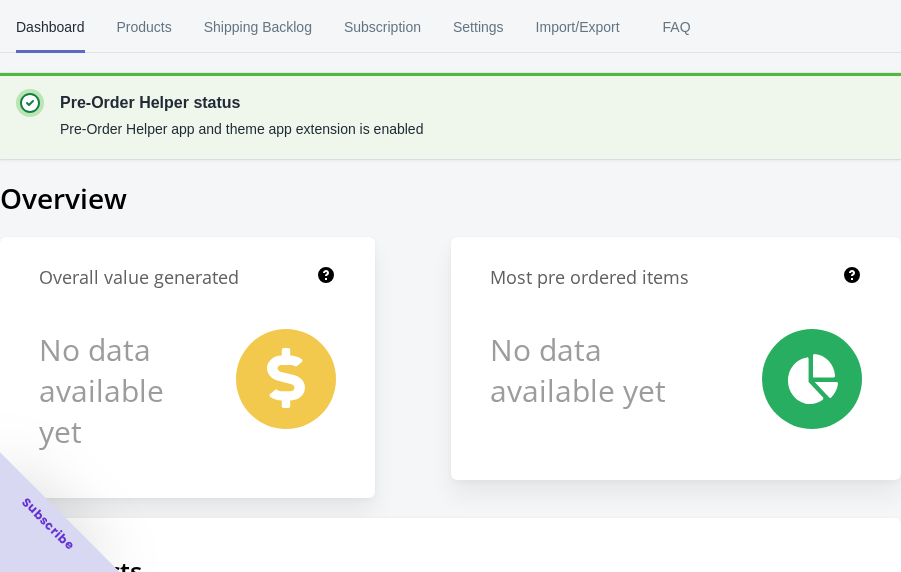 scroll, scrollTop: 524, scrollLeft: 0, axis: vertical 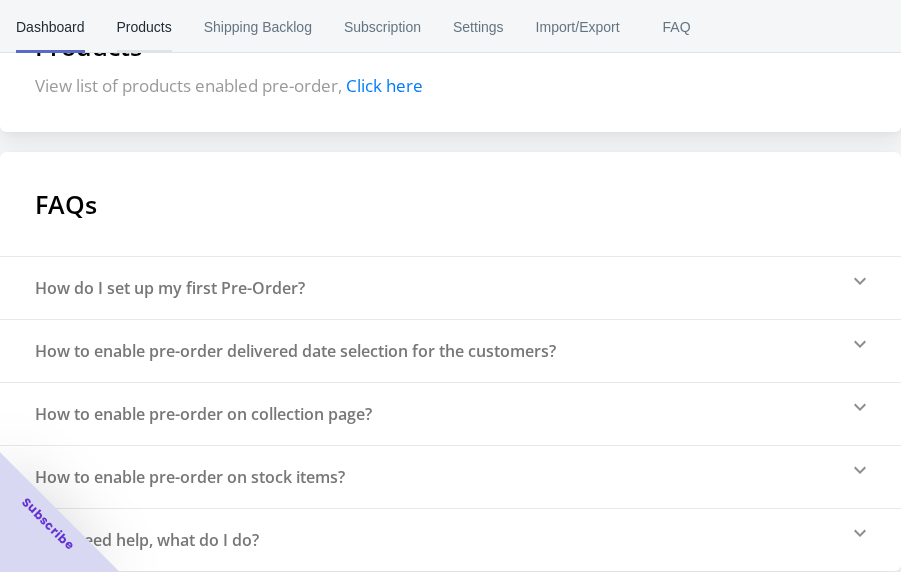 click on "Products" at bounding box center (144, 27) 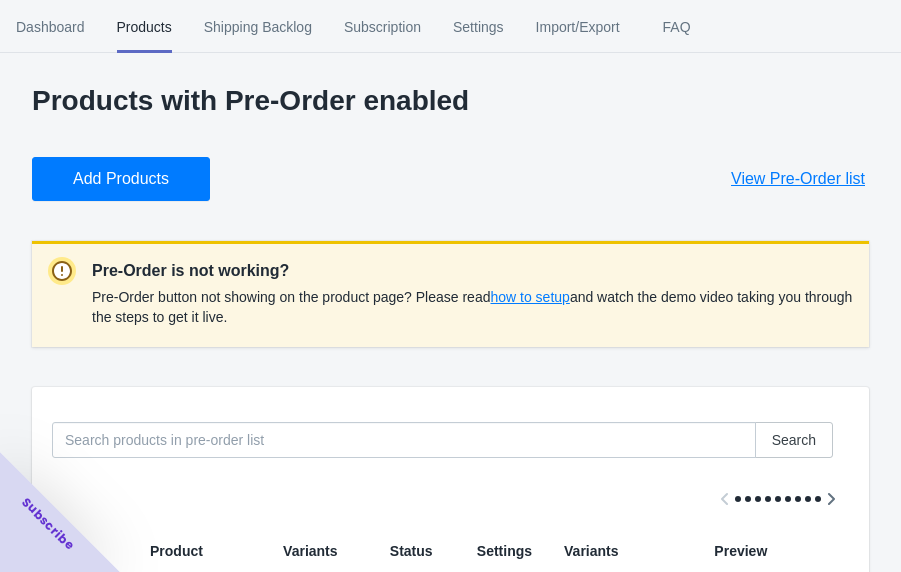 scroll, scrollTop: 0, scrollLeft: 0, axis: both 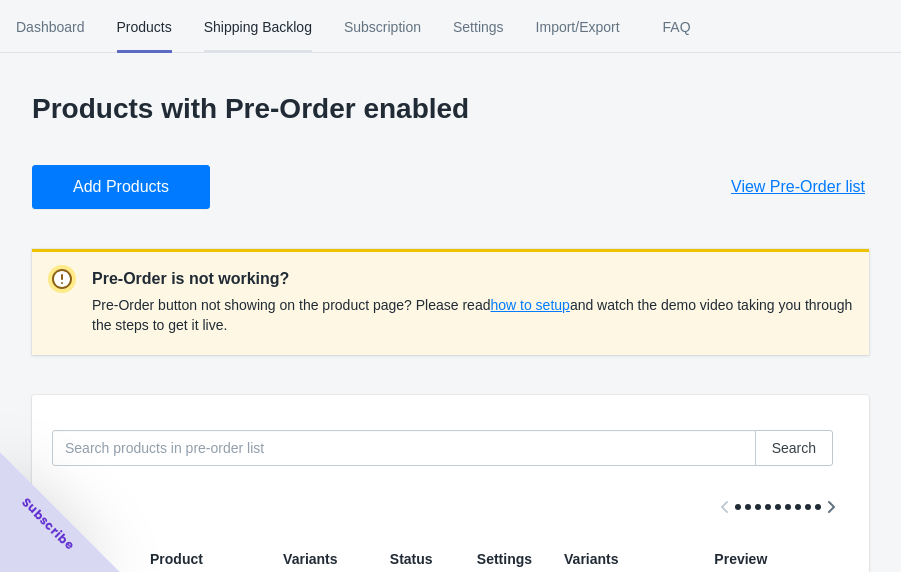 click on "Shipping Backlog" at bounding box center (258, 27) 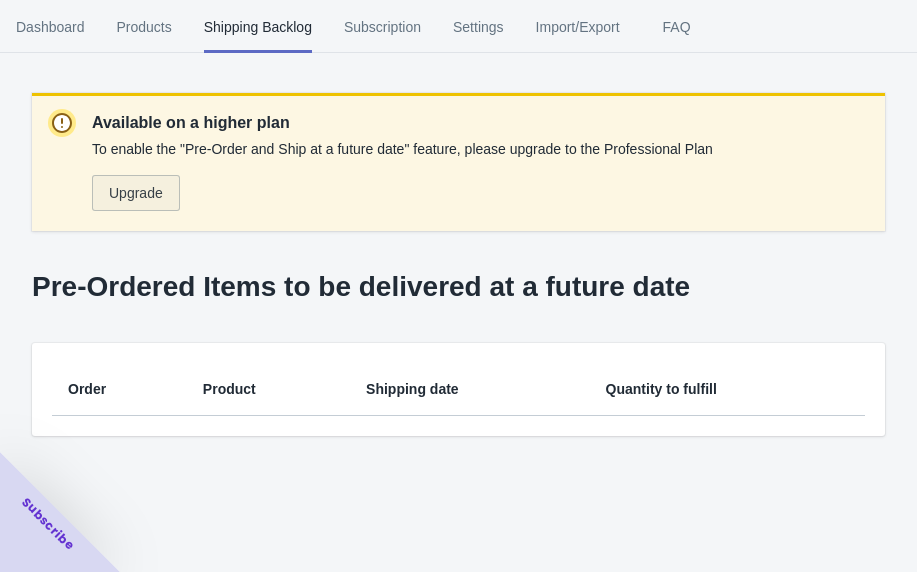 click on "Upgrade" at bounding box center (136, 193) 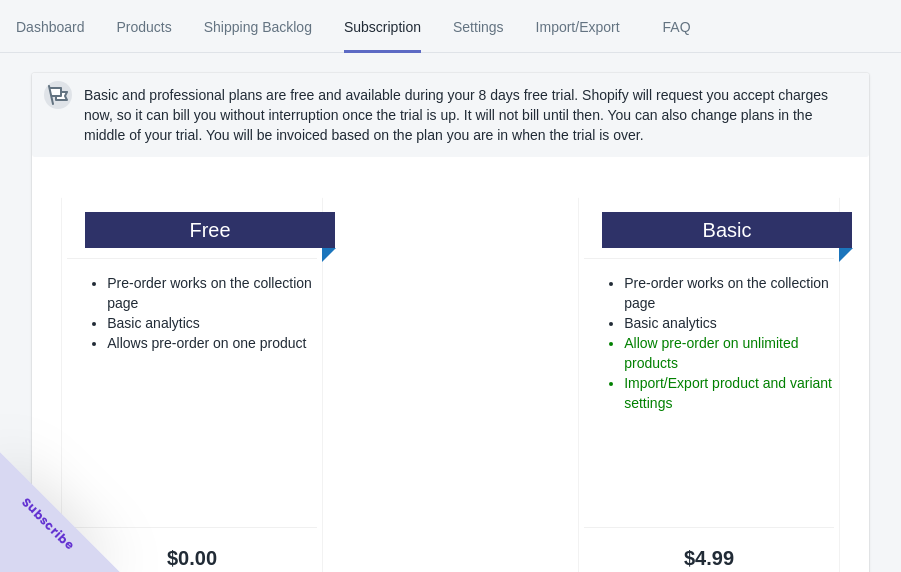 scroll, scrollTop: 296, scrollLeft: 0, axis: vertical 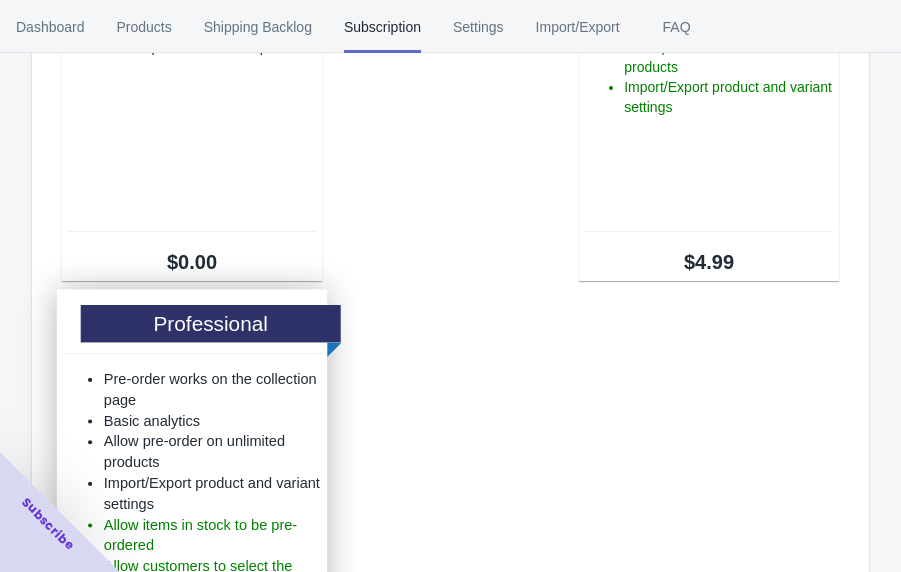 click on "Professional" at bounding box center (211, 323) 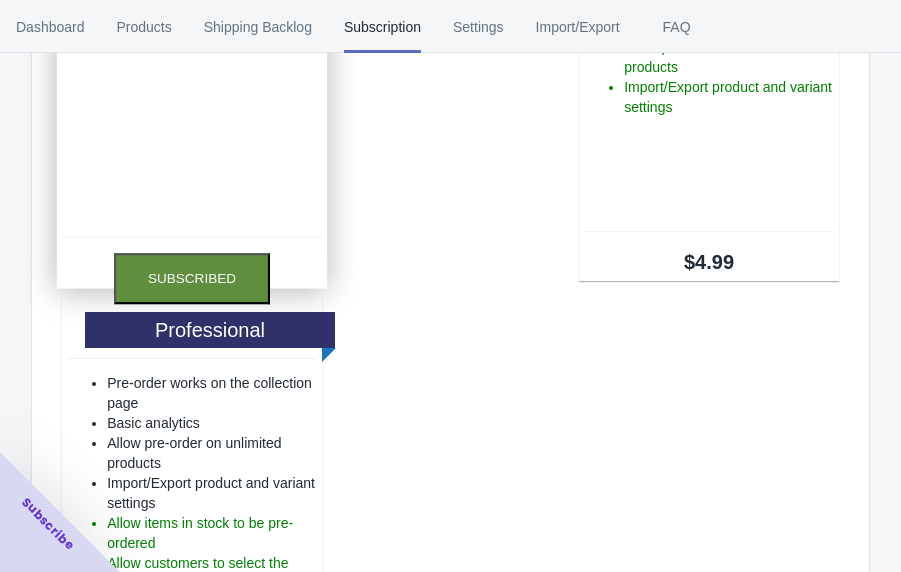 click on "Subscribed" at bounding box center (192, 278) 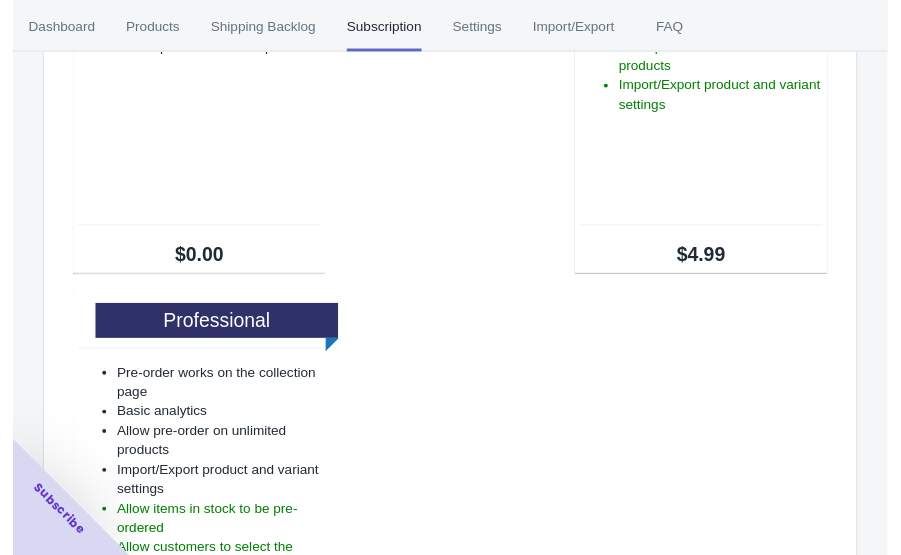 scroll, scrollTop: 0, scrollLeft: 0, axis: both 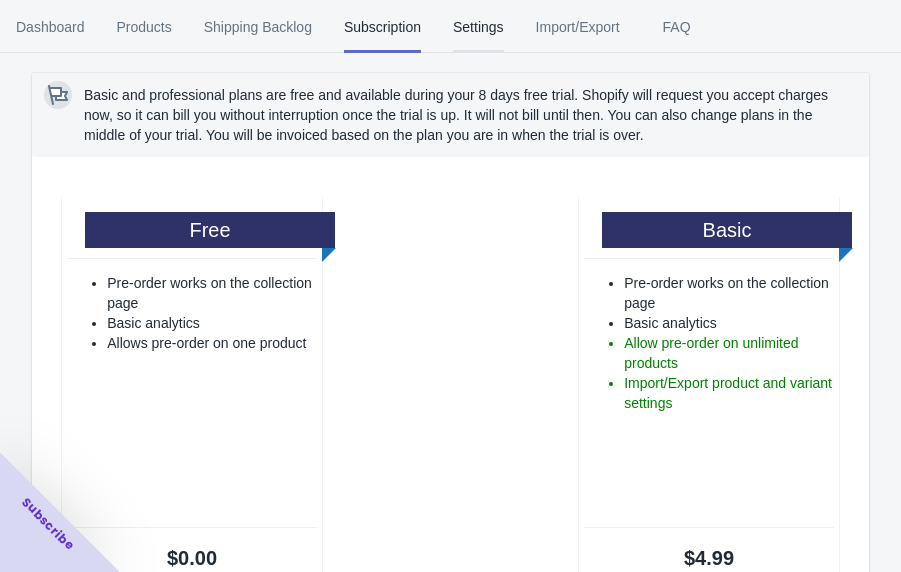 click on "Settings" at bounding box center [478, 27] 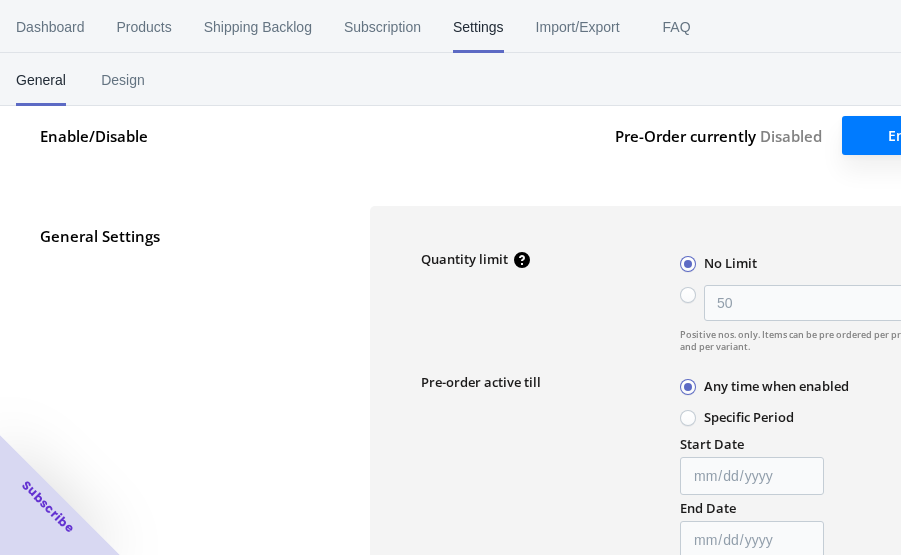 type on "50" 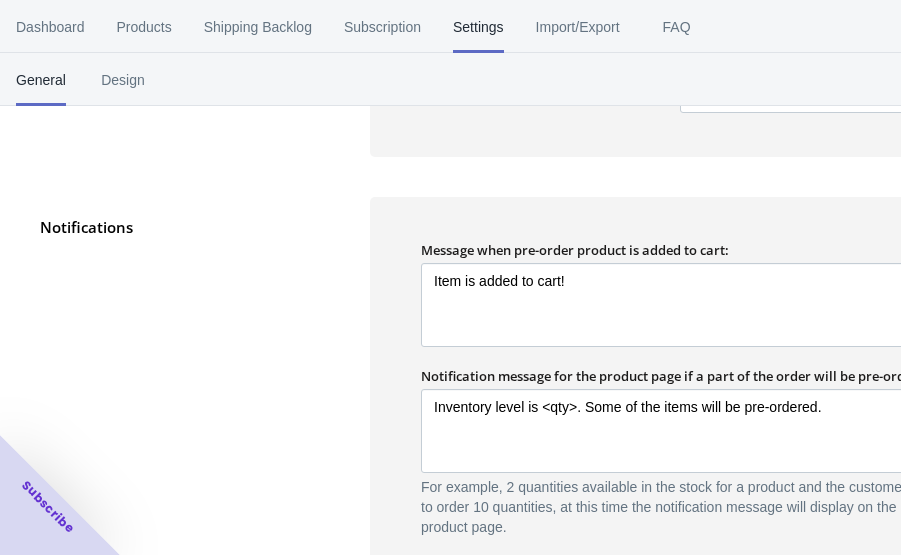 scroll, scrollTop: 917, scrollLeft: 0, axis: vertical 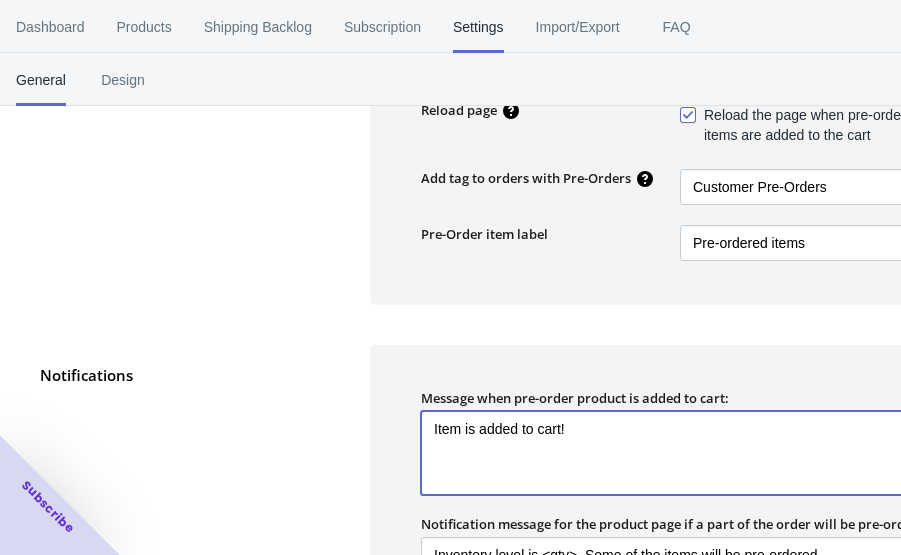drag, startPoint x: 605, startPoint y: 421, endPoint x: 424, endPoint y: 423, distance: 181.01105 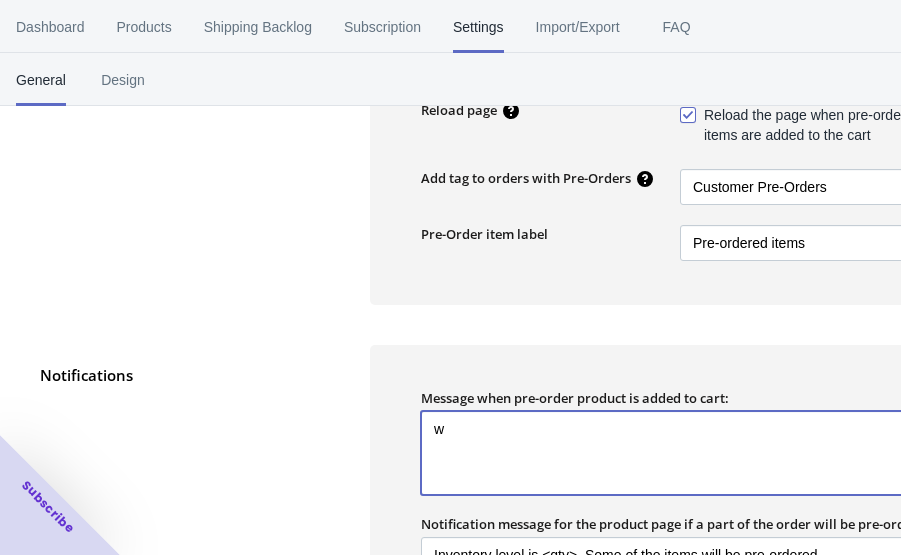 scroll, scrollTop: 997, scrollLeft: 0, axis: vertical 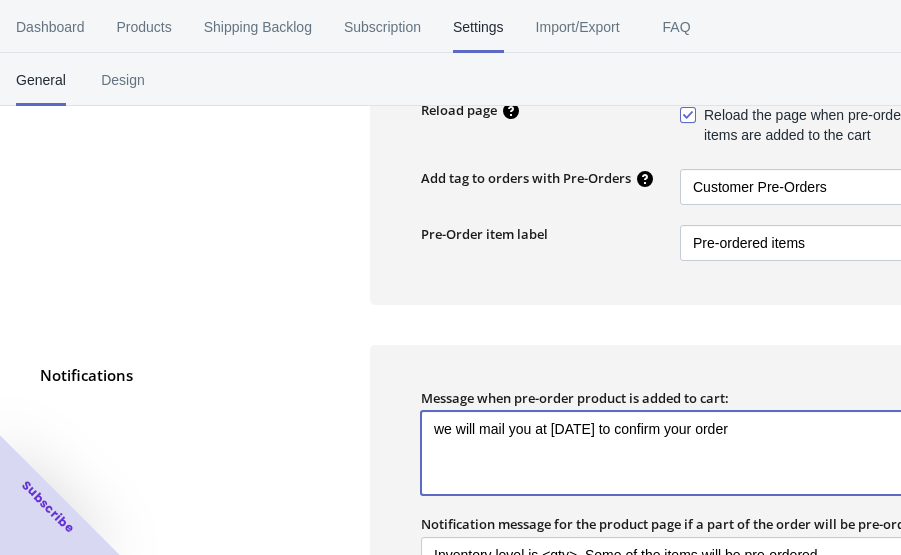 click on "we will mail you at [DATE] to confirm your order" at bounding box center (680, 453) 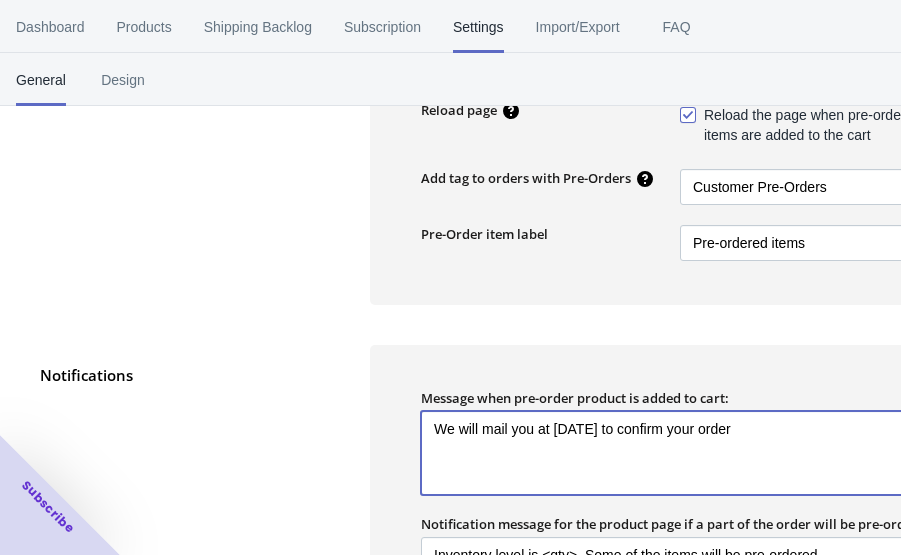 click on "We will mail you at [DATE] to confirm your order" at bounding box center (680, 453) 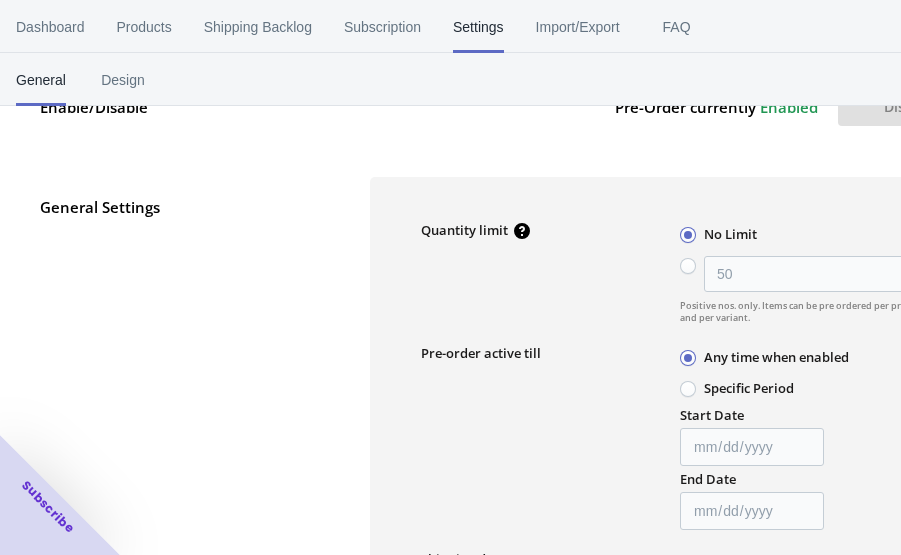 scroll, scrollTop: 404, scrollLeft: 0, axis: vertical 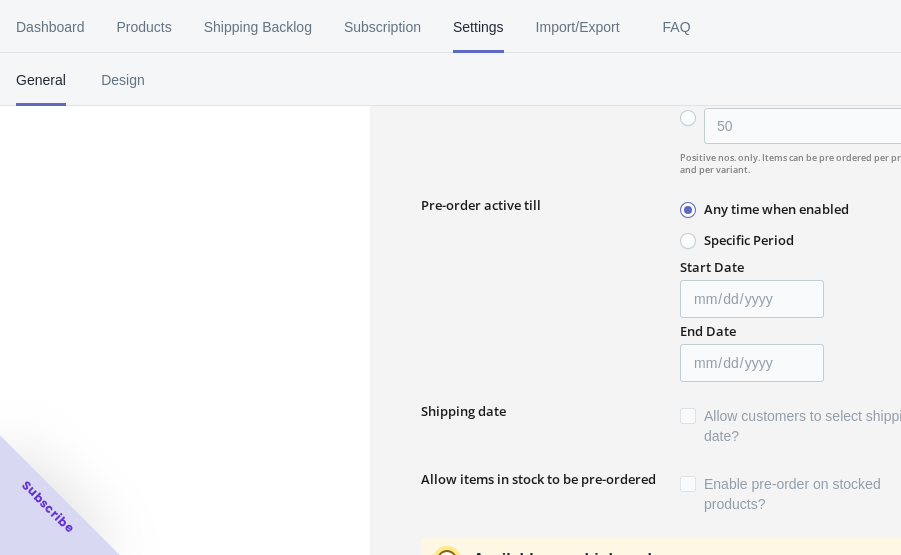 type on "We will mail you at [DATE] to confirm your order" 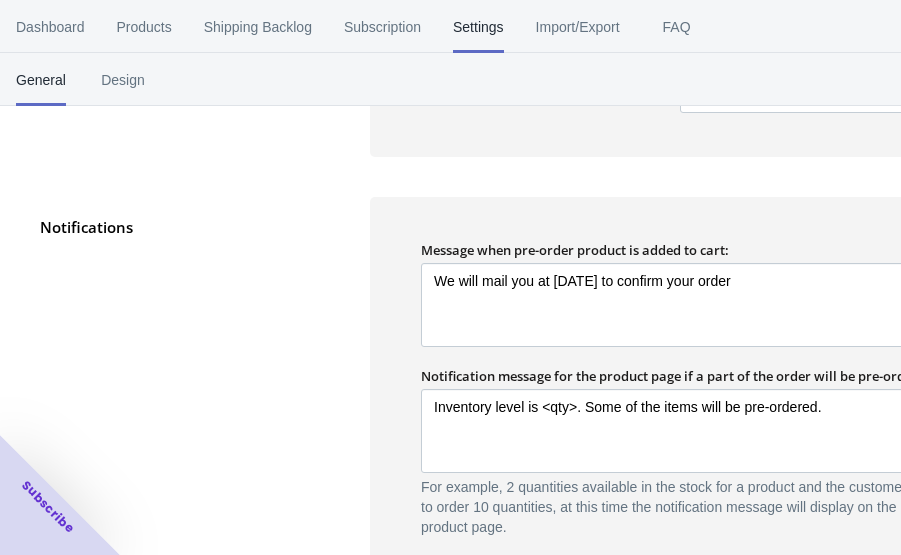 scroll, scrollTop: 701, scrollLeft: 0, axis: vertical 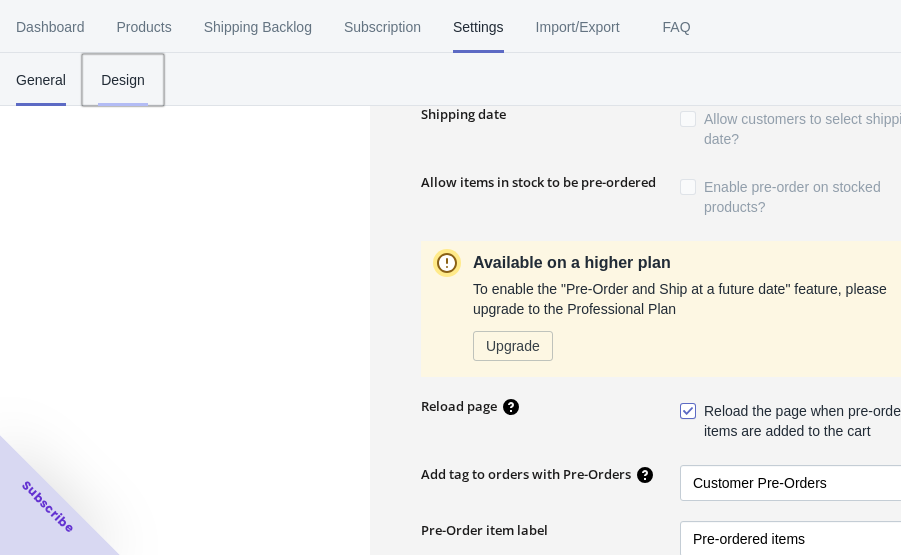 click on "Design" at bounding box center [123, 80] 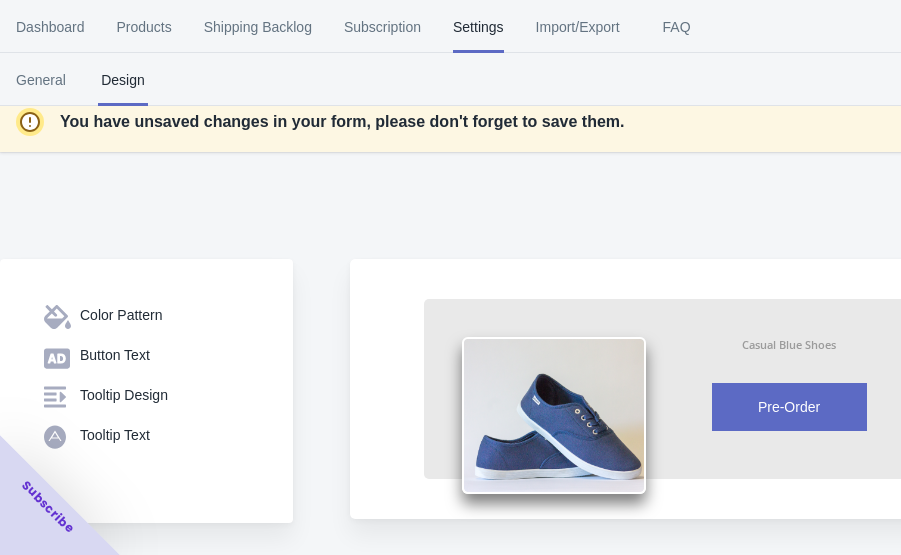 scroll, scrollTop: 80, scrollLeft: 0, axis: vertical 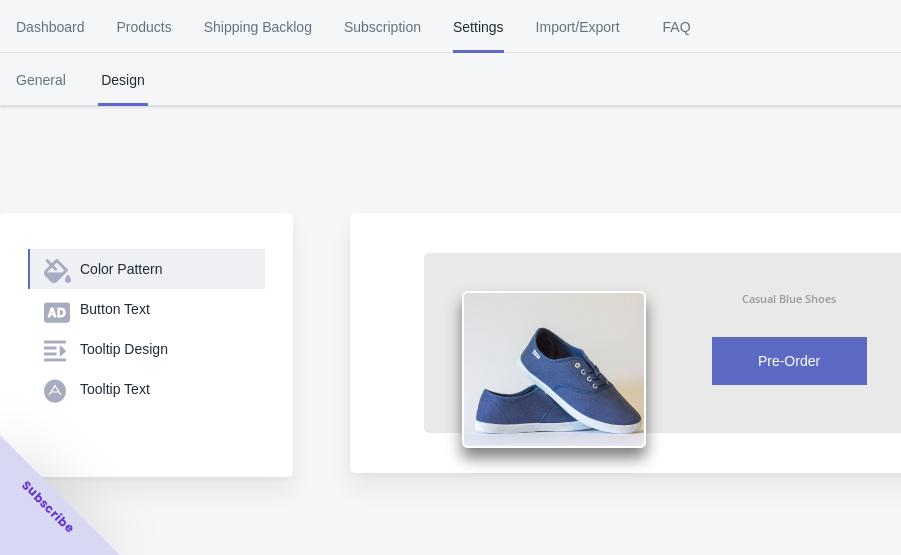 click on "Color Pattern" at bounding box center [164, 269] 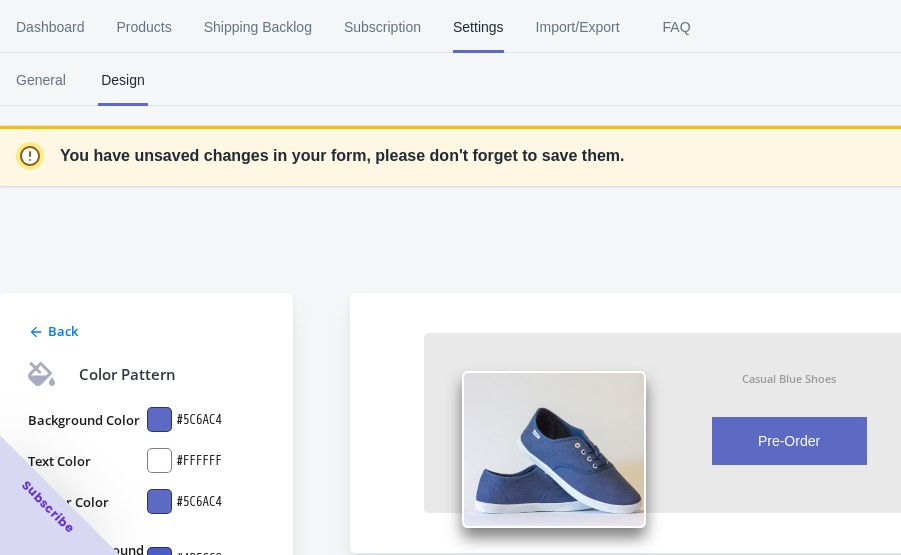 scroll, scrollTop: 181, scrollLeft: 0, axis: vertical 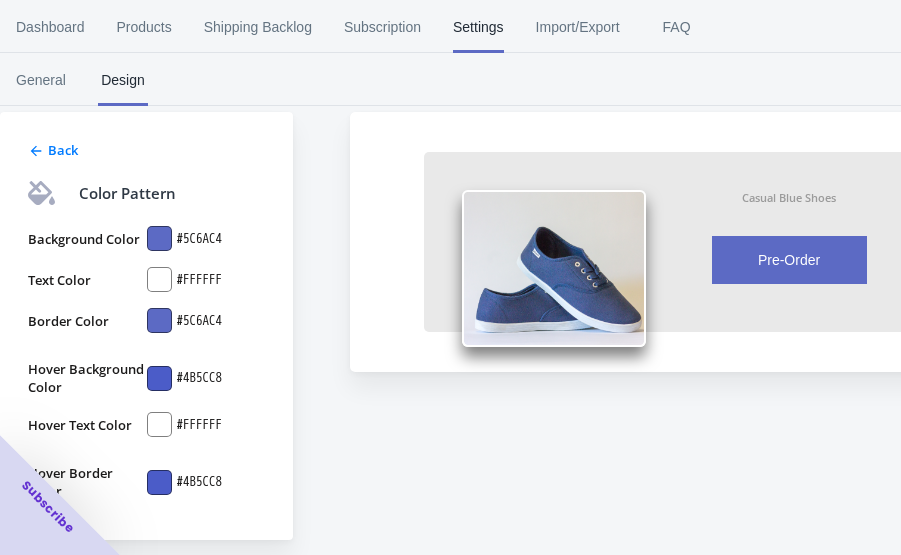 click at bounding box center [159, 238] 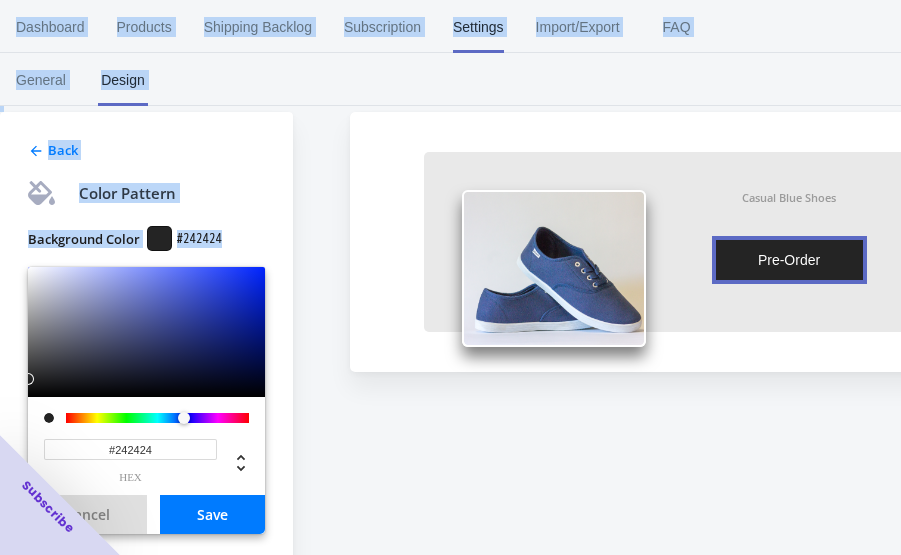 type on "#000000" 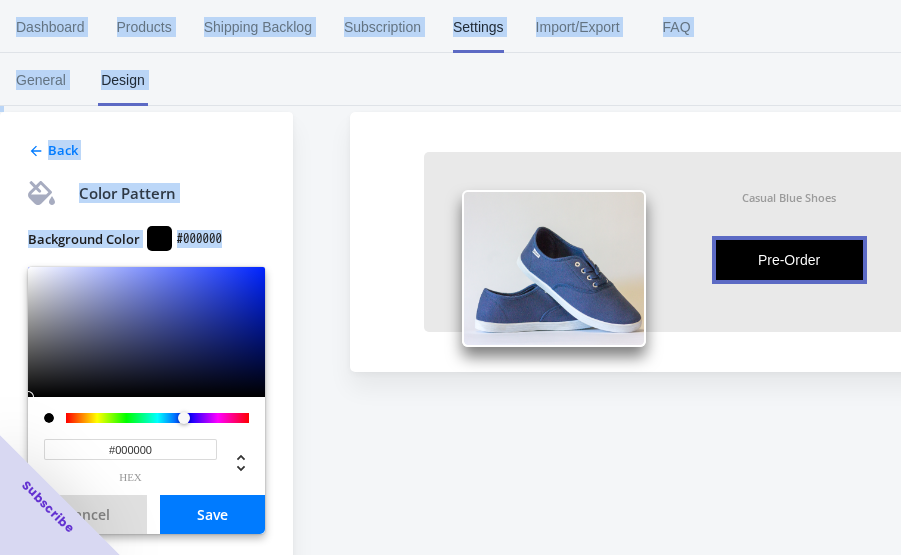 drag, startPoint x: 230, startPoint y: 335, endPoint x: -44, endPoint y: 450, distance: 297.15485 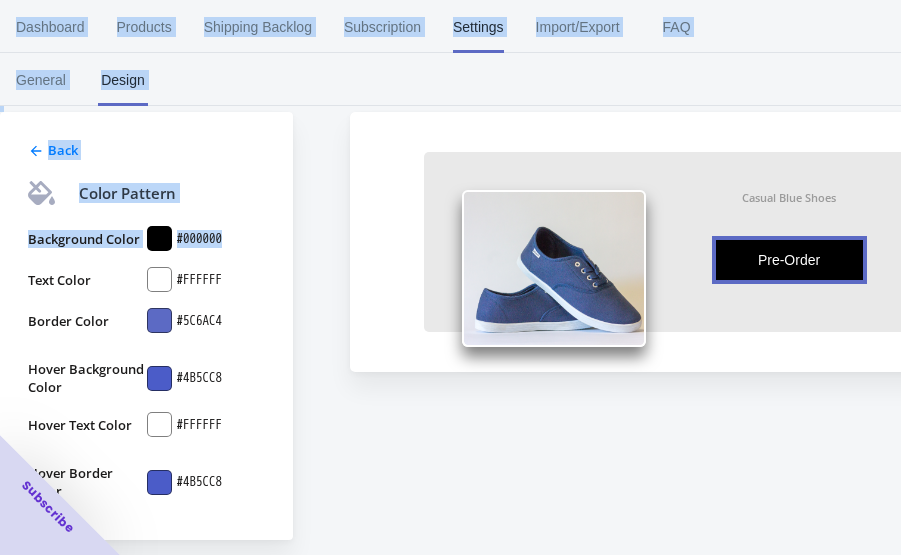 click on "General  Design" at bounding box center [450, 79] 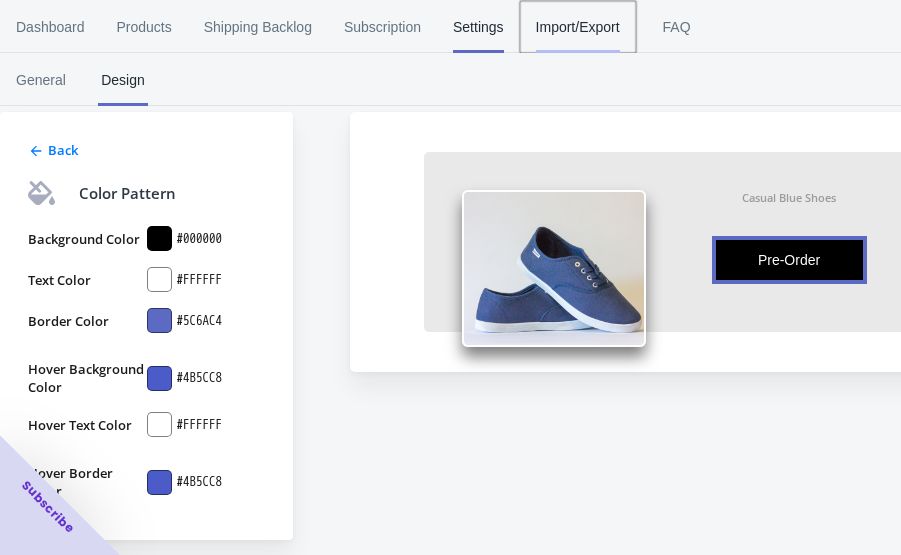 click on "Import/Export" at bounding box center [578, 27] 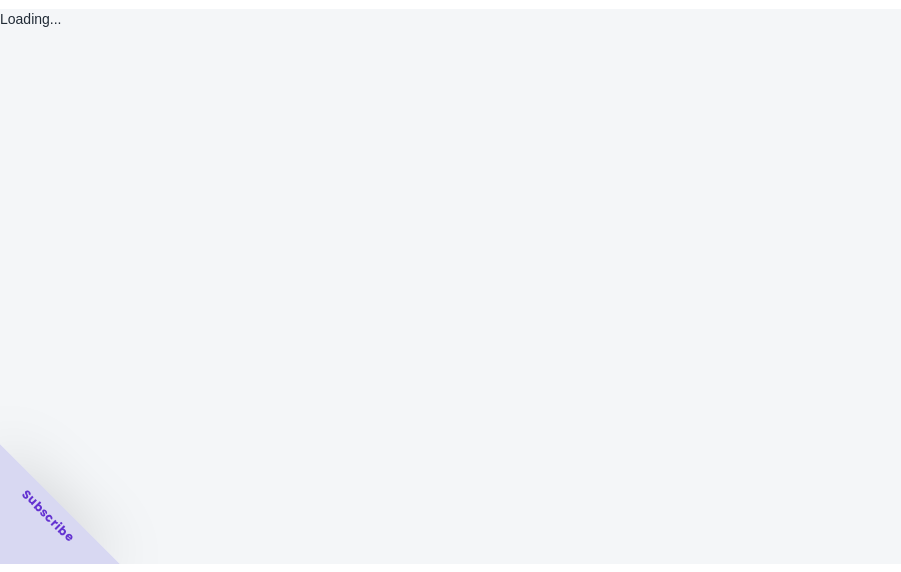 scroll, scrollTop: 0, scrollLeft: 0, axis: both 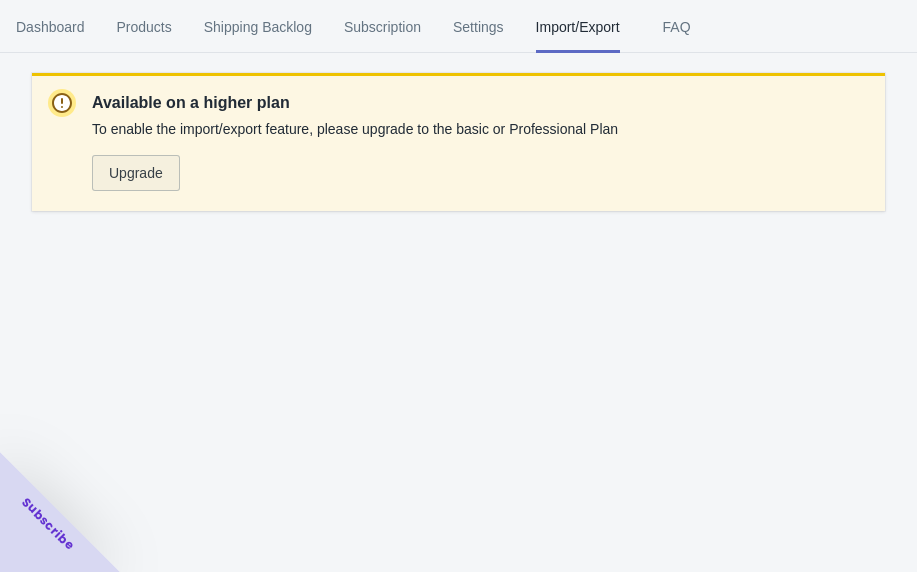 click on "Upgrade" at bounding box center [136, 173] 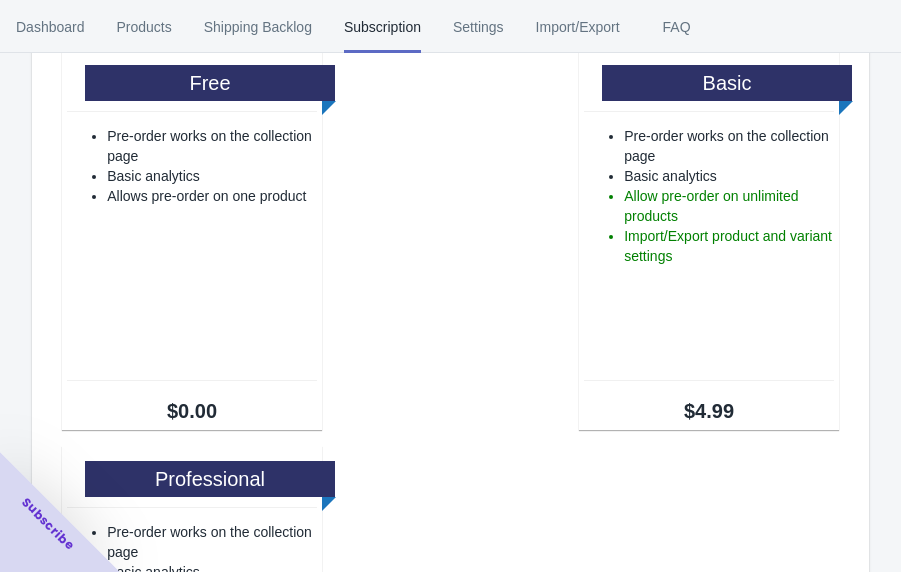scroll, scrollTop: 0, scrollLeft: 0, axis: both 